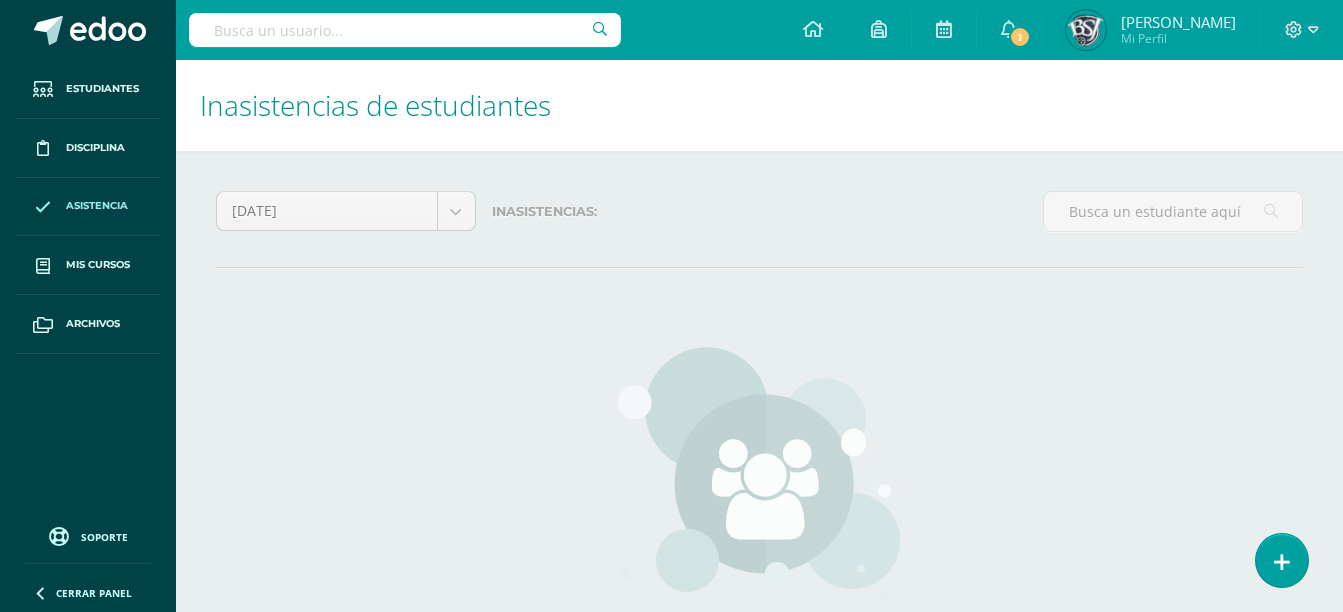scroll, scrollTop: 0, scrollLeft: 0, axis: both 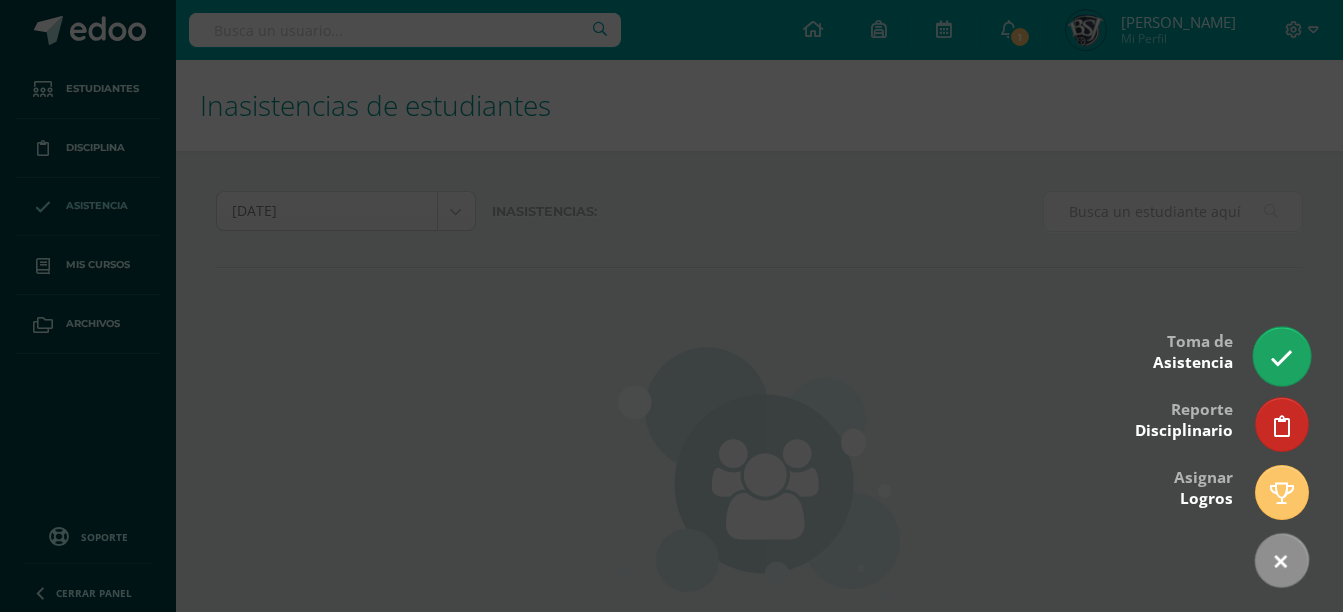 click at bounding box center [1281, 356] 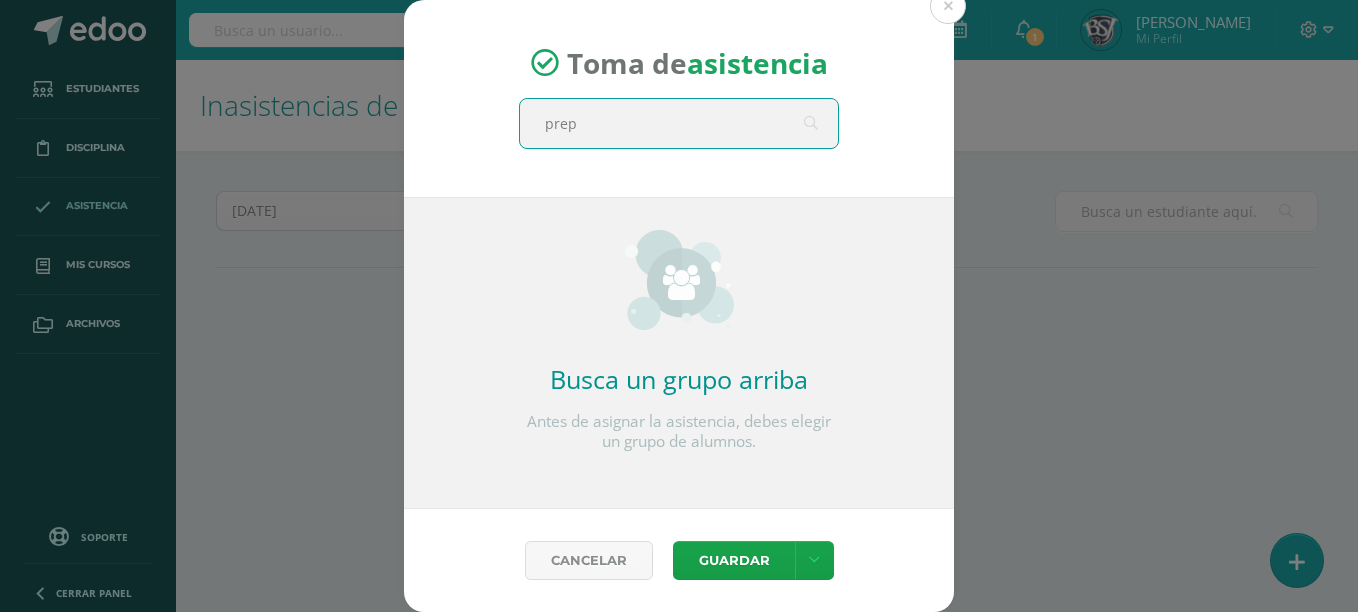 type on "prepa" 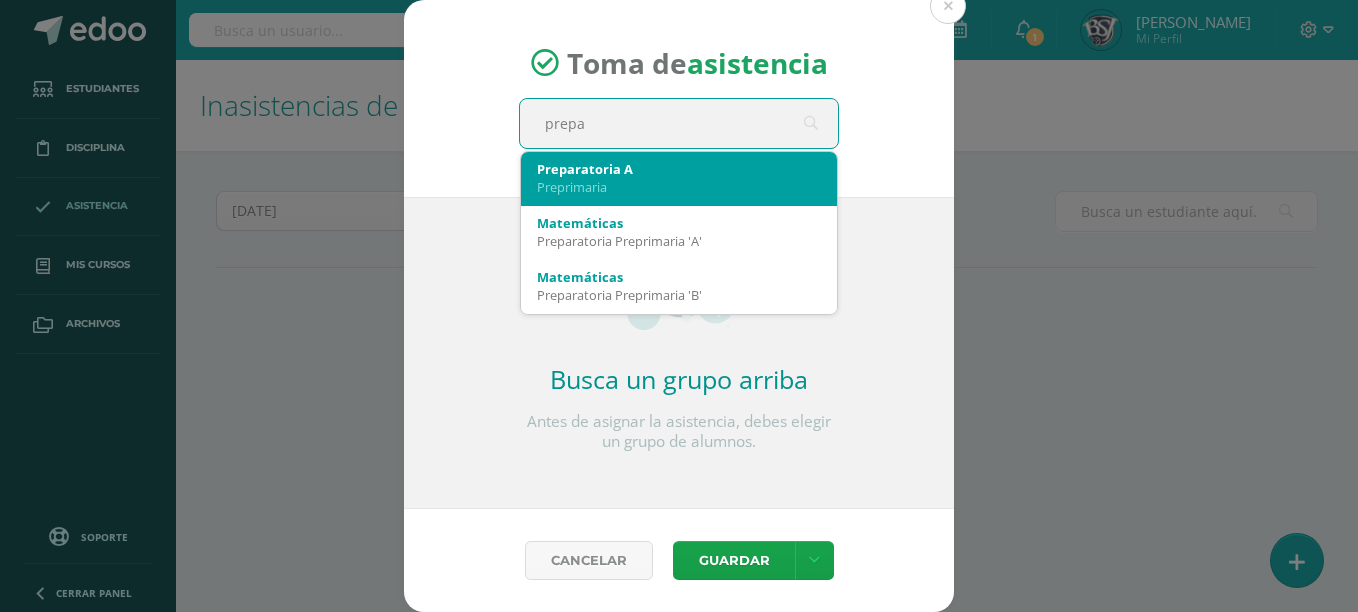 click on "Preparatoria A" at bounding box center (679, 169) 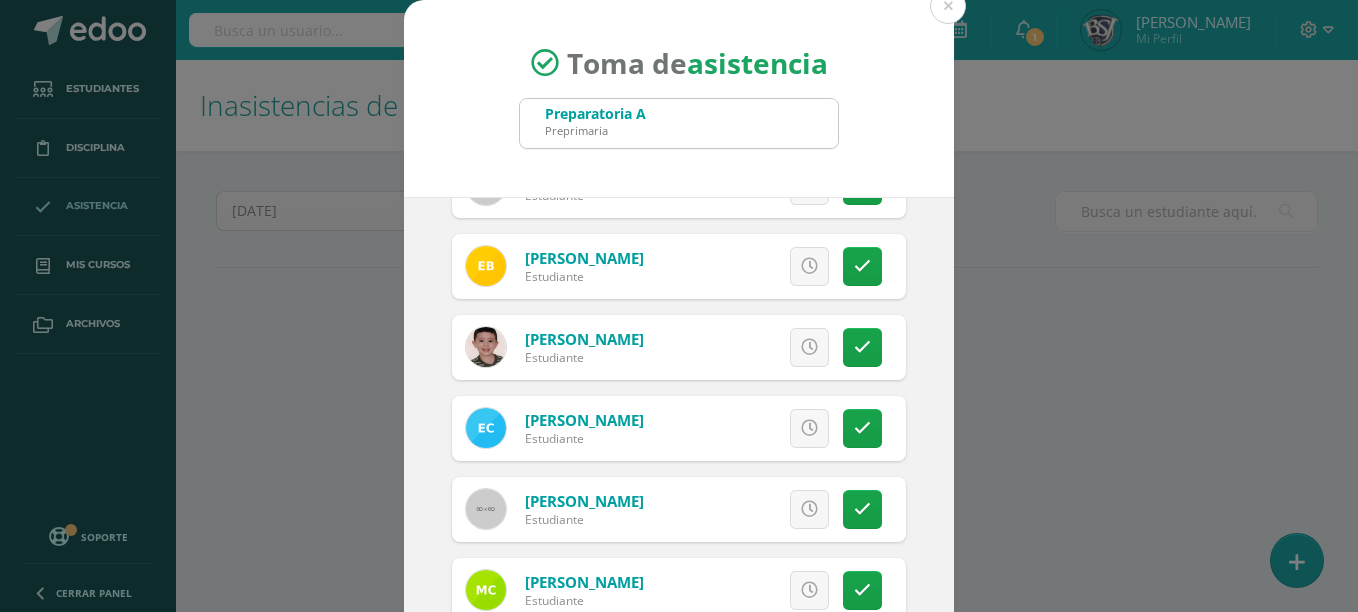 scroll, scrollTop: 139, scrollLeft: 0, axis: vertical 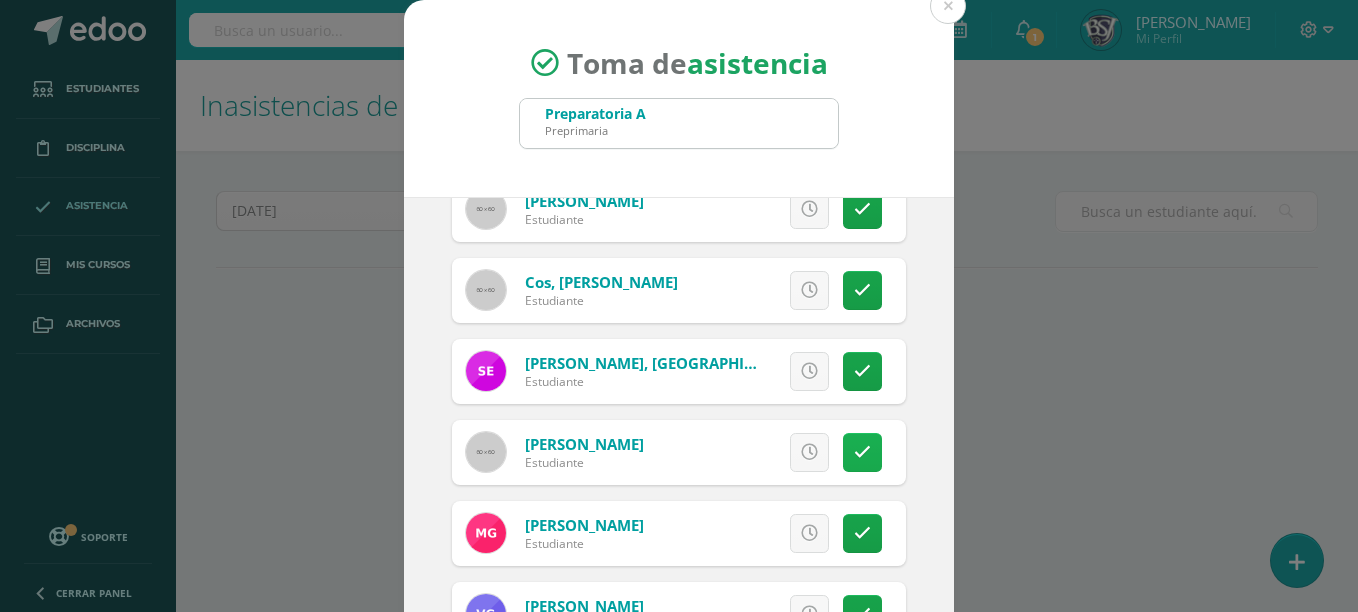 click at bounding box center [862, 452] 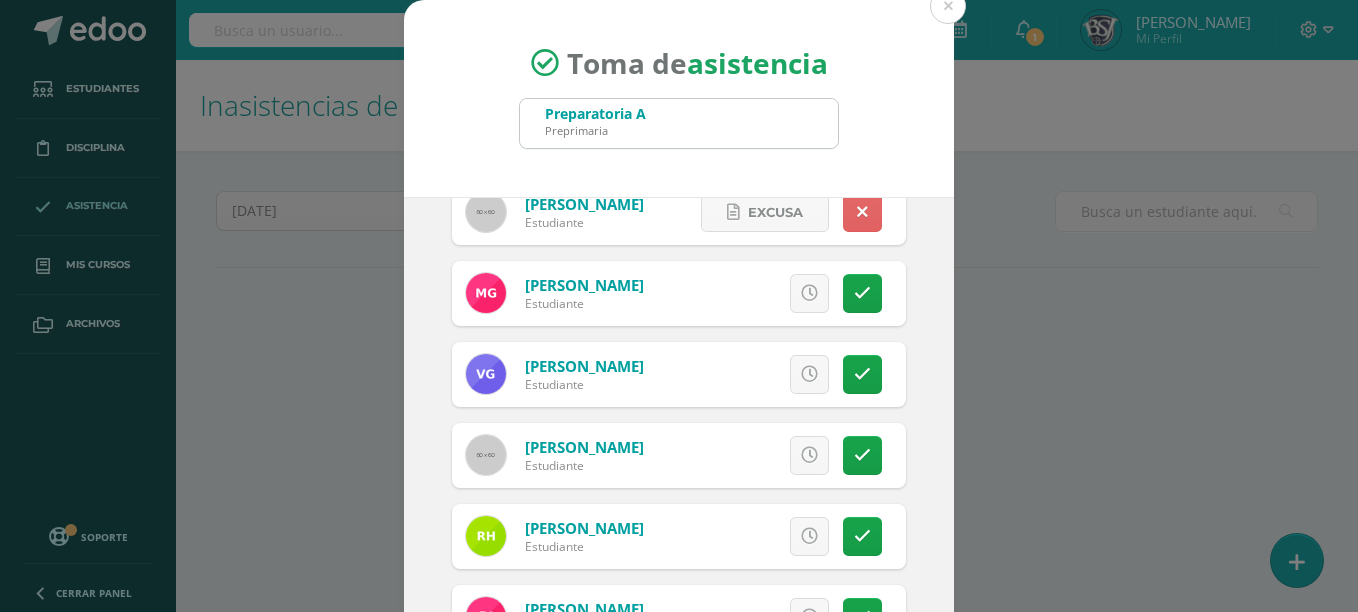 scroll, scrollTop: 845, scrollLeft: 0, axis: vertical 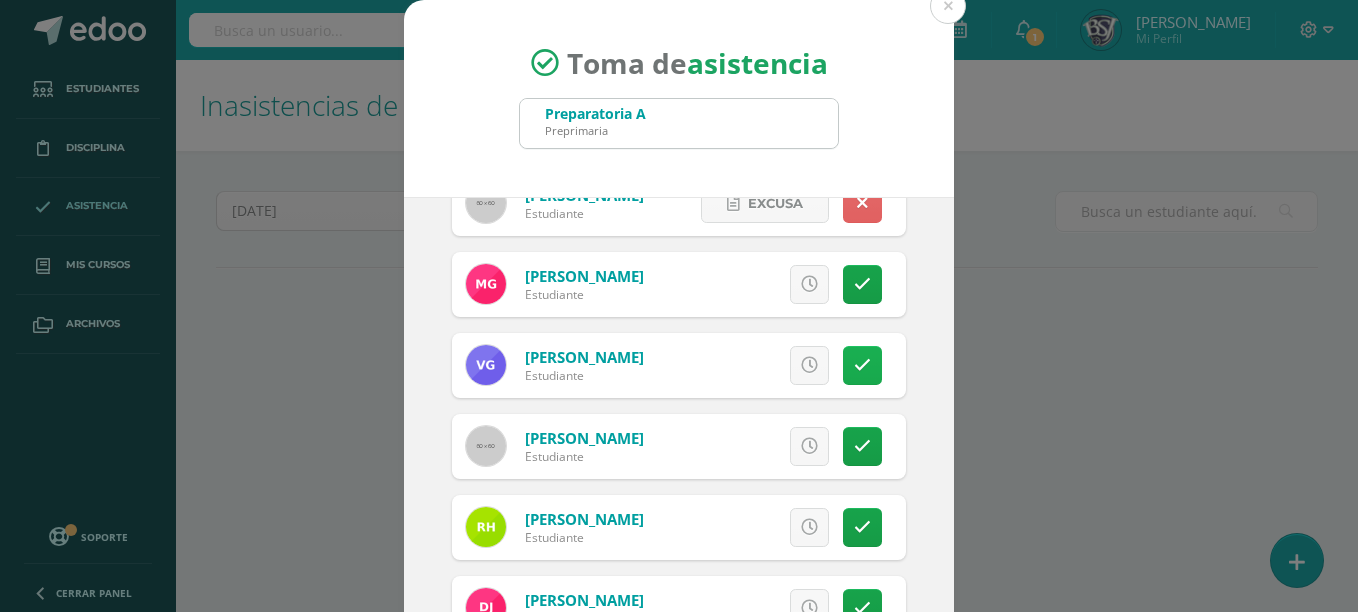 click at bounding box center (862, 365) 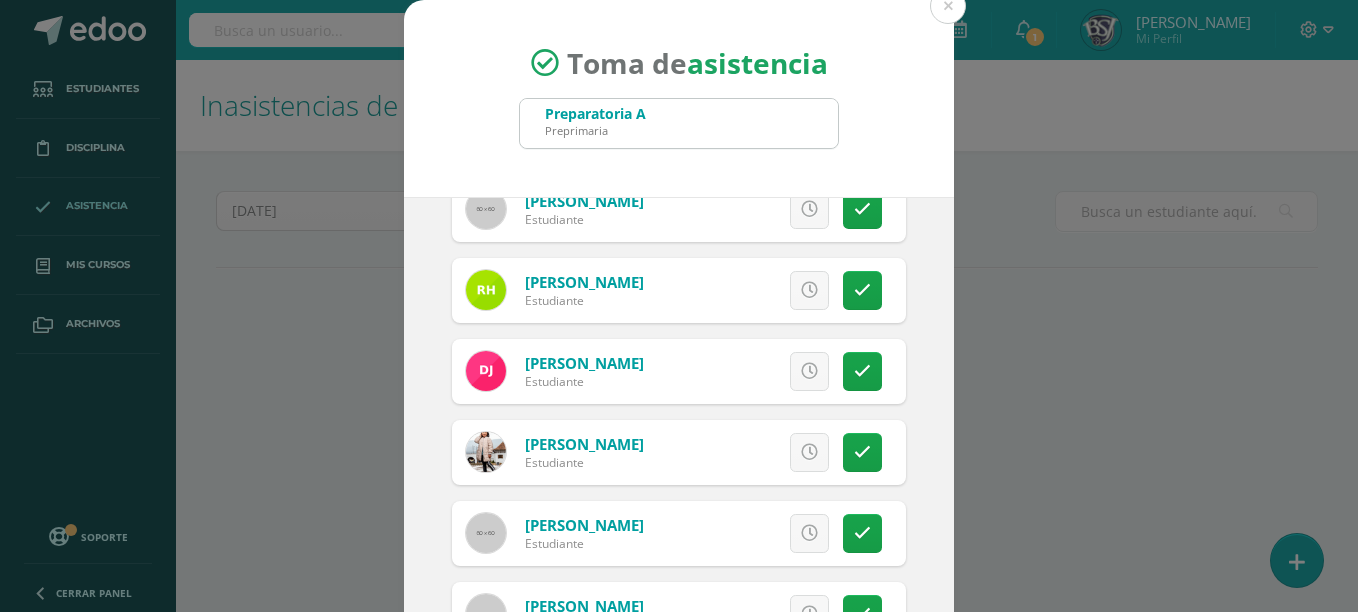 scroll, scrollTop: 1114, scrollLeft: 0, axis: vertical 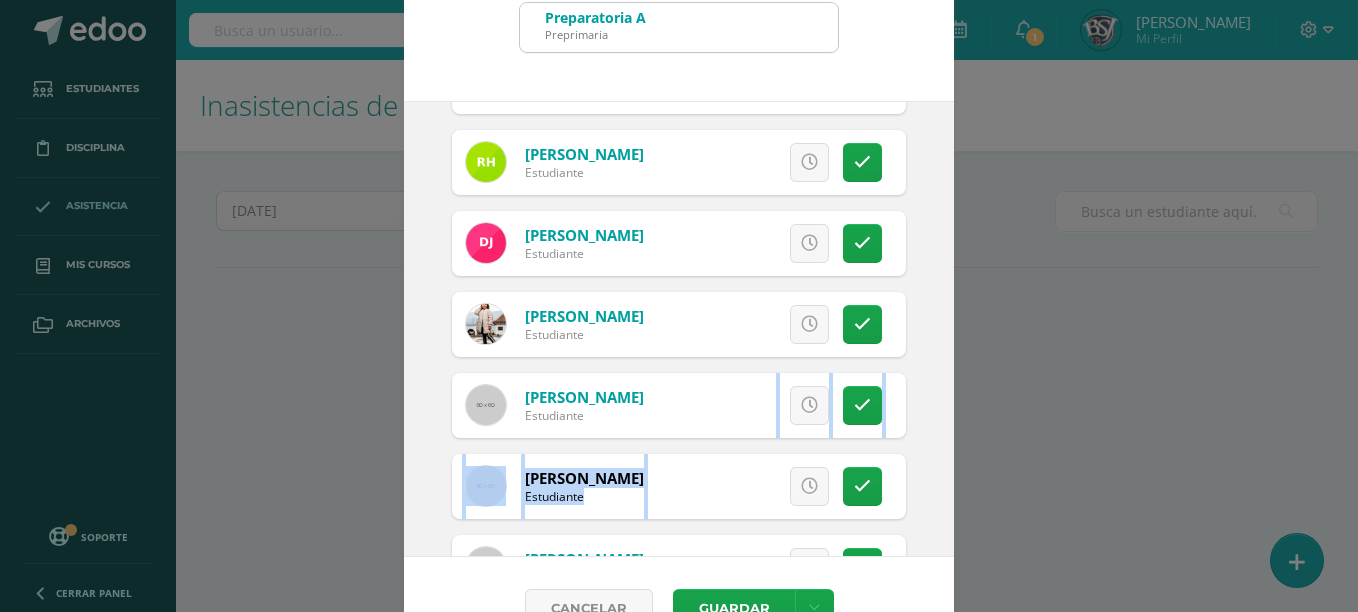 drag, startPoint x: 946, startPoint y: 424, endPoint x: 946, endPoint y: 459, distance: 35 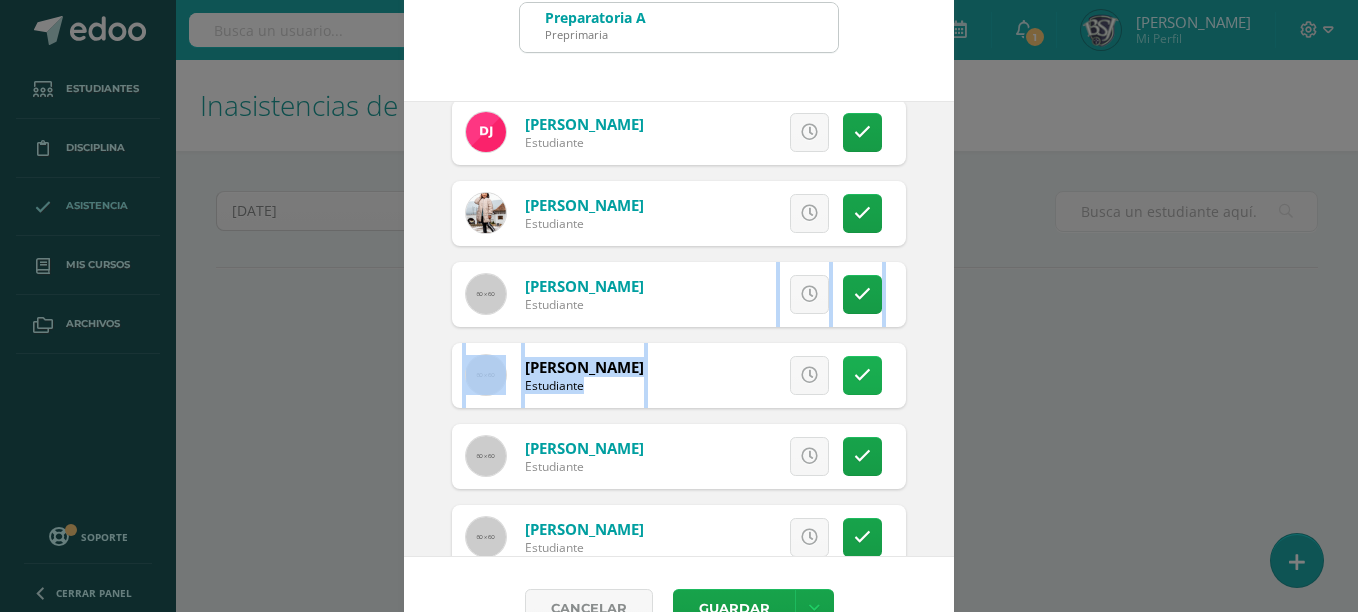 click at bounding box center [862, 375] 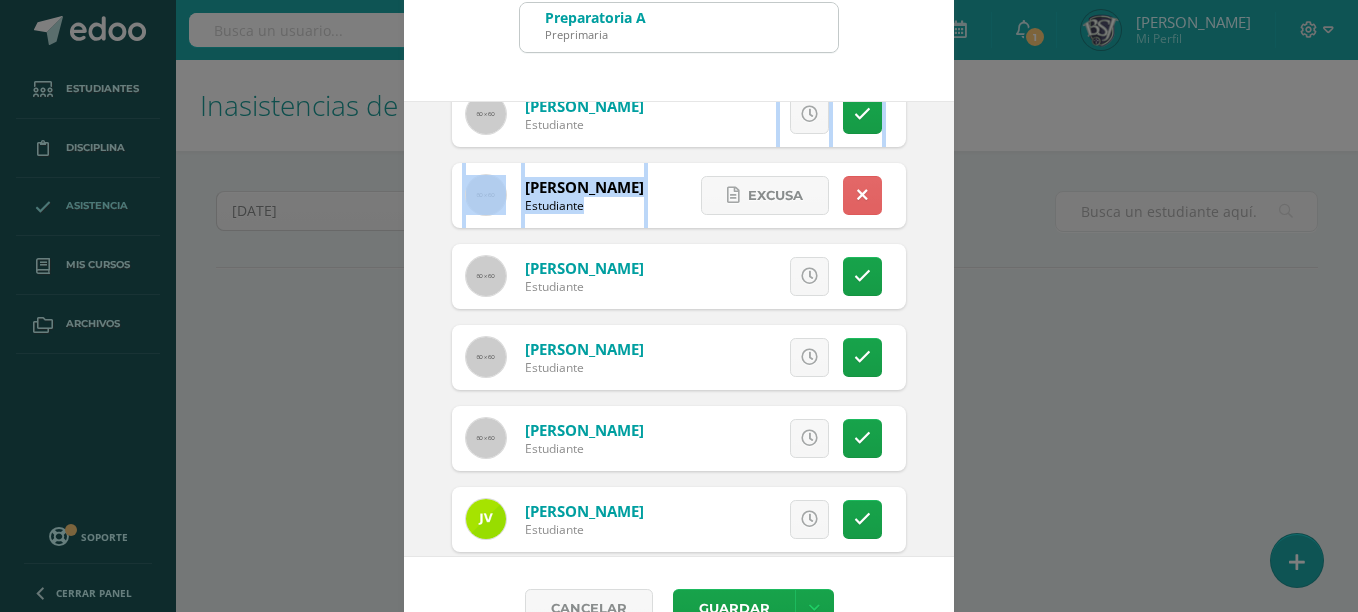 scroll, scrollTop: 1433, scrollLeft: 0, axis: vertical 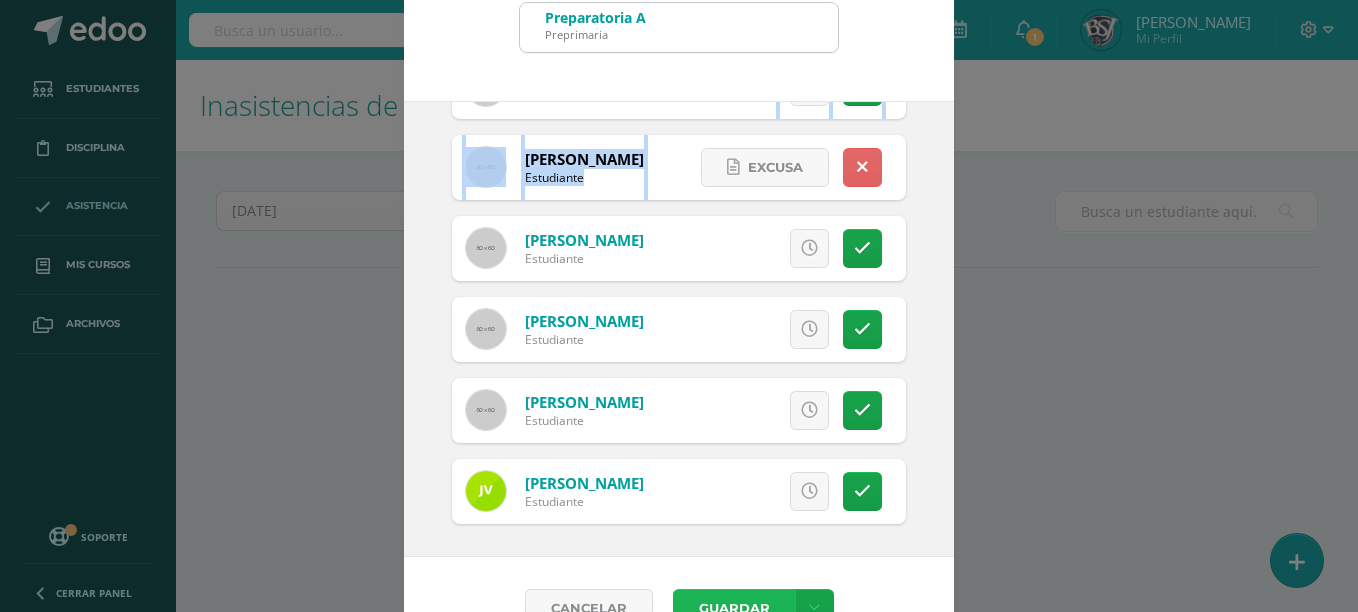 click on "Guardar" at bounding box center (734, 608) 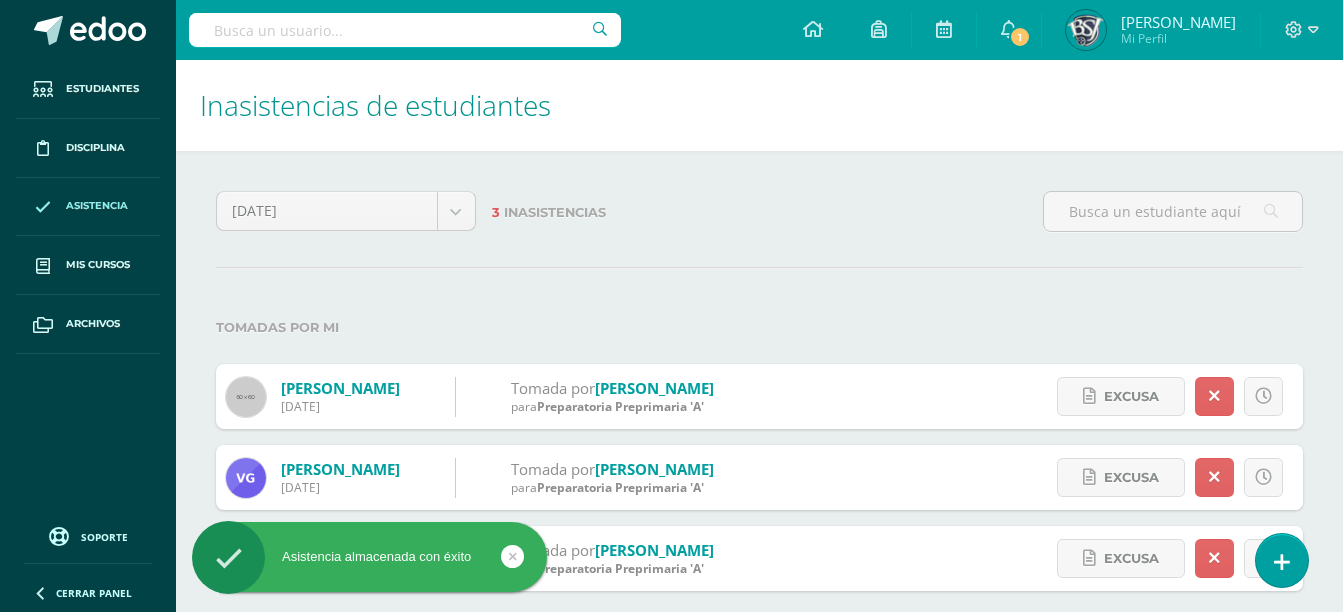 scroll, scrollTop: 0, scrollLeft: 0, axis: both 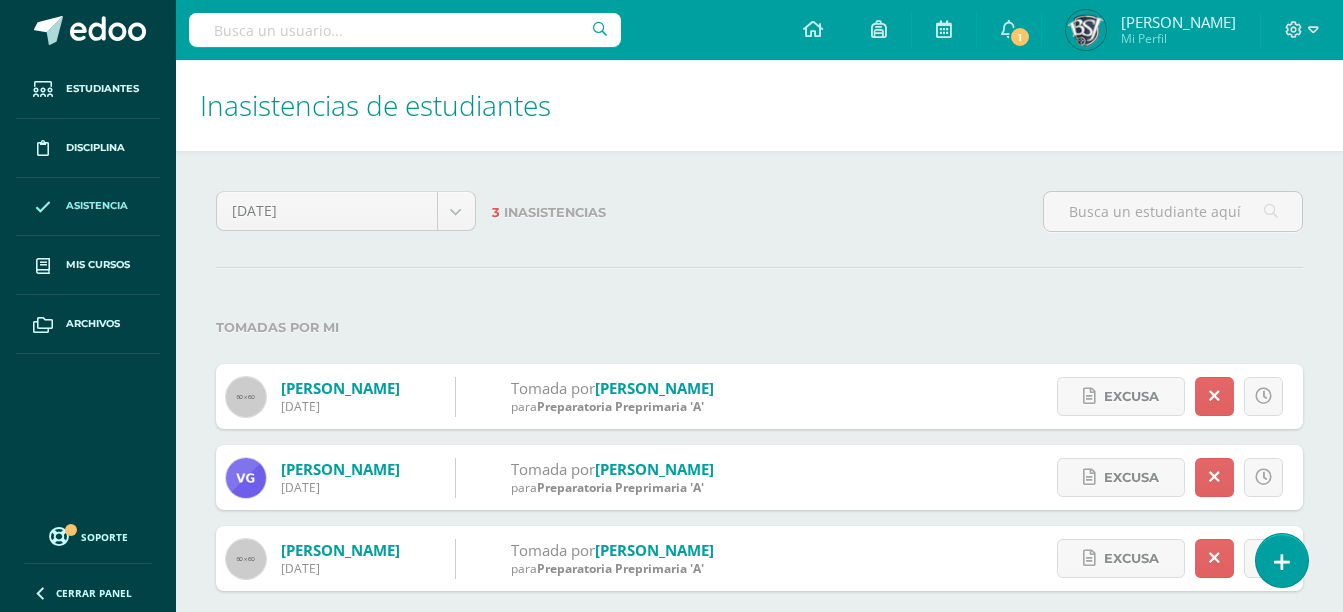 click on "3   Inasistencias" at bounding box center [760, 219] 